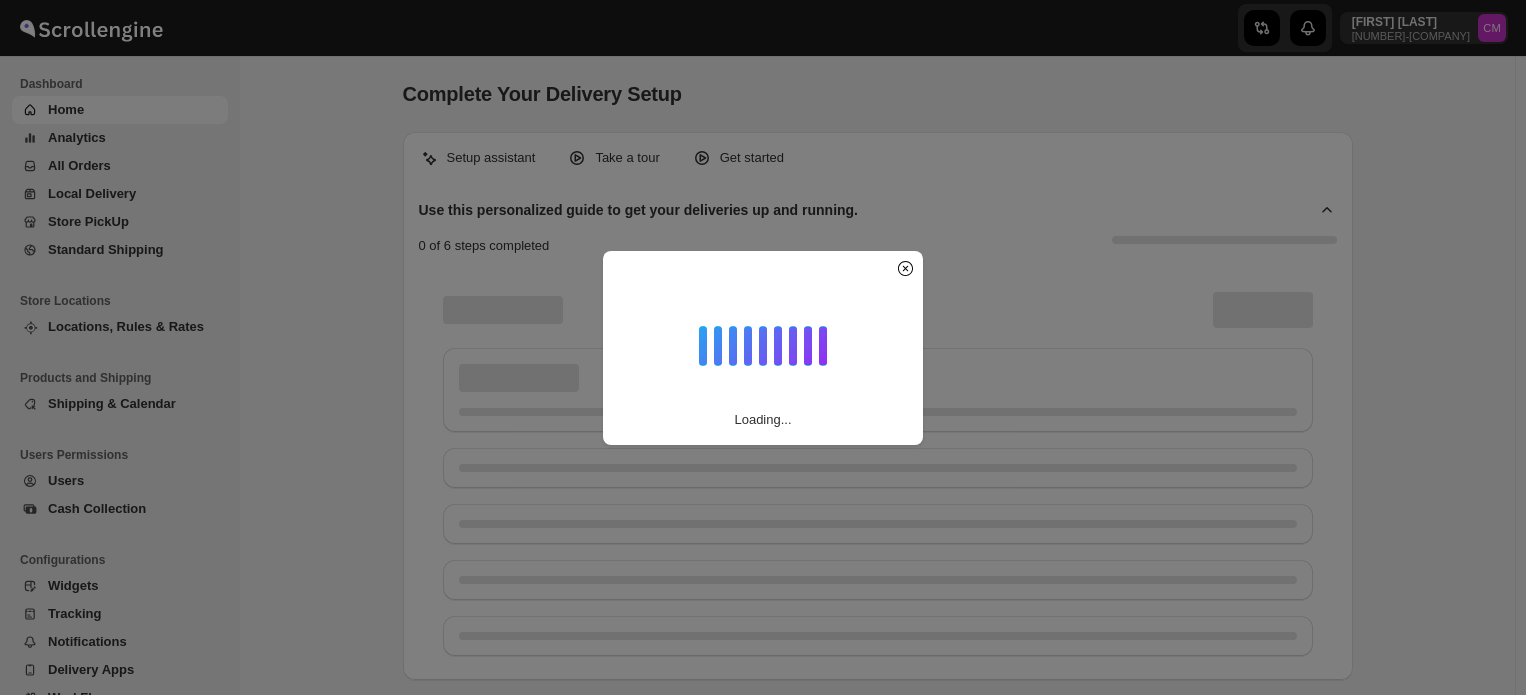 scroll, scrollTop: 0, scrollLeft: 0, axis: both 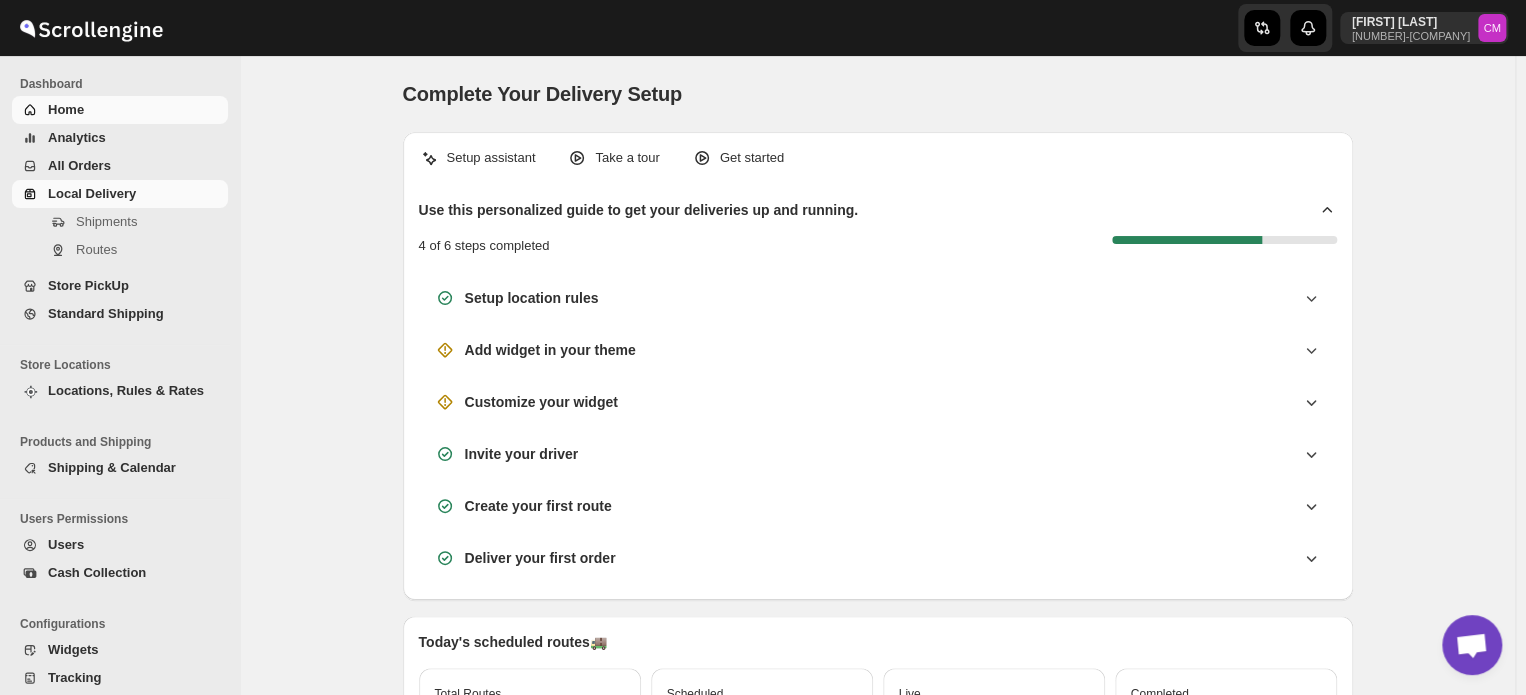 click on "Local Delivery" at bounding box center (92, 193) 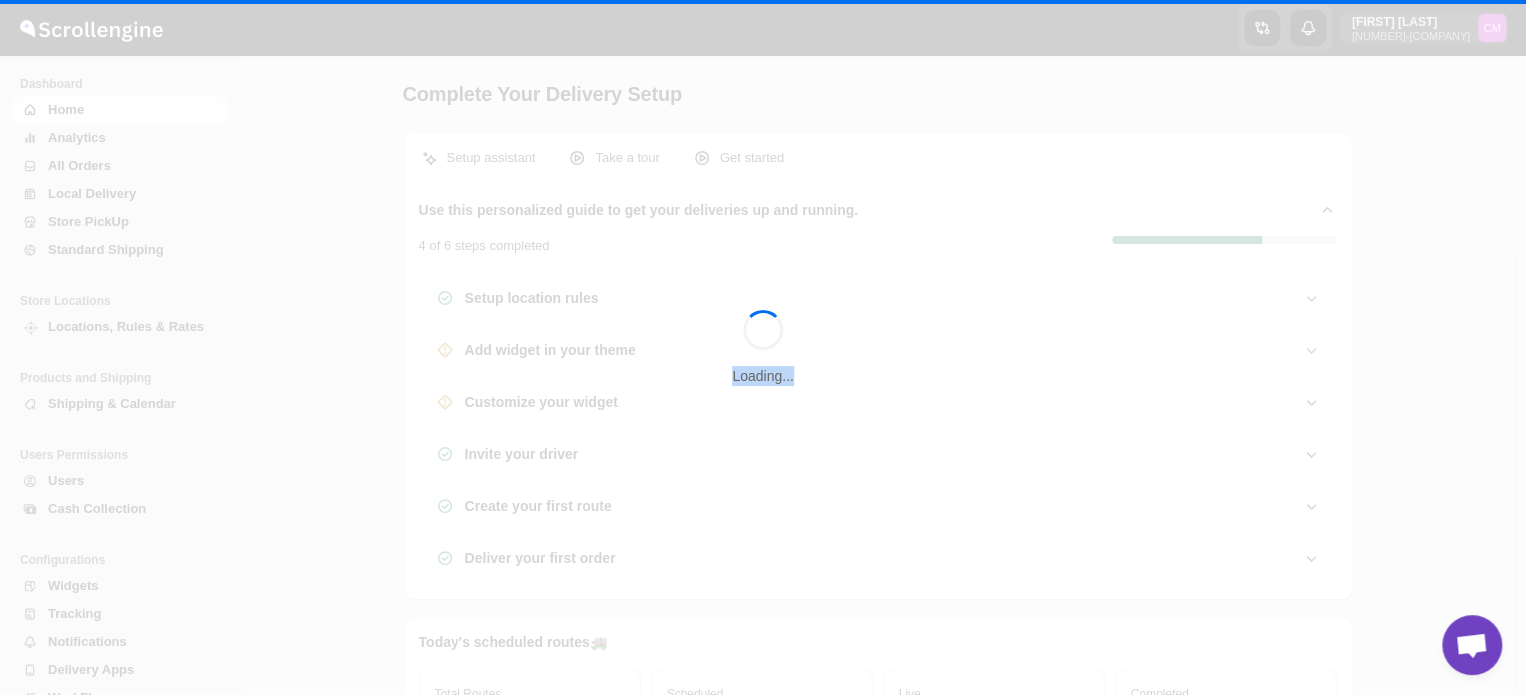 click on "Loading..." at bounding box center (763, 347) 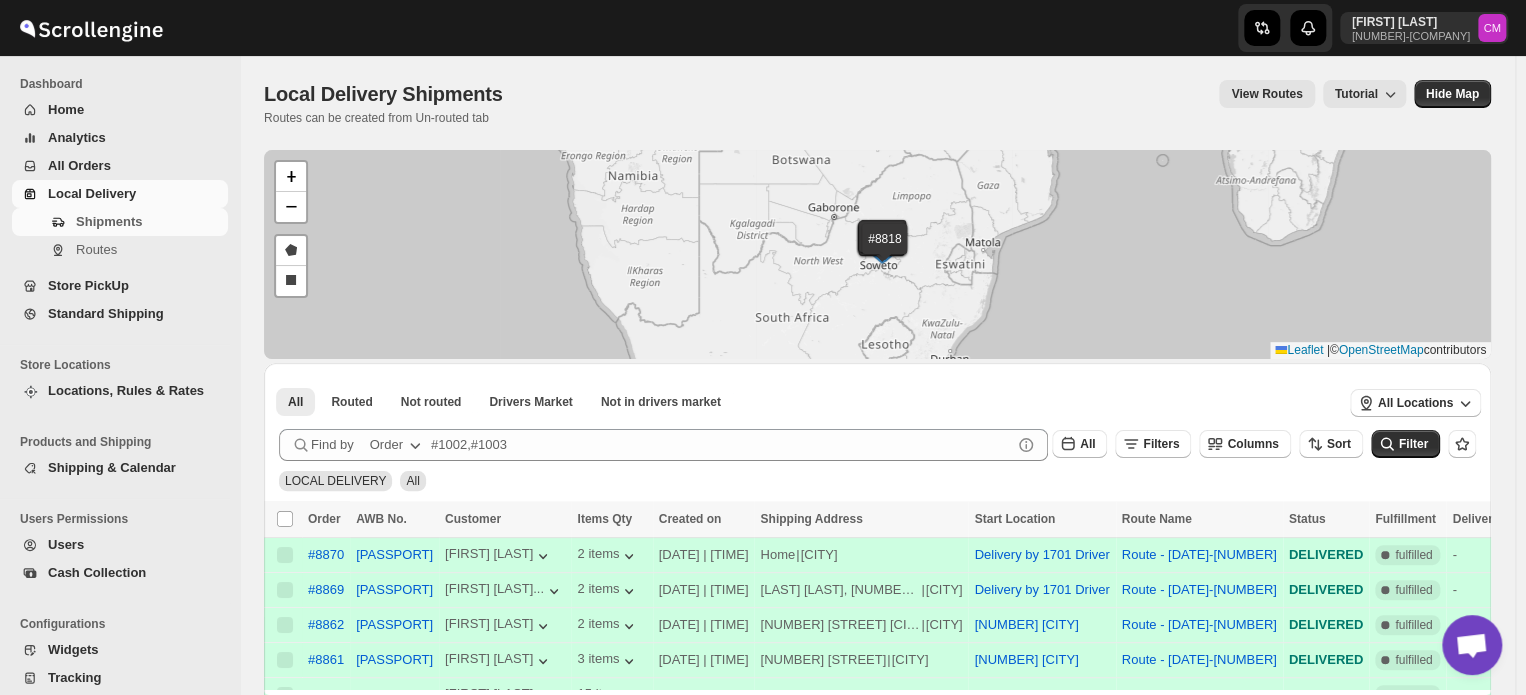 click on "Standard Shipping" at bounding box center (106, 313) 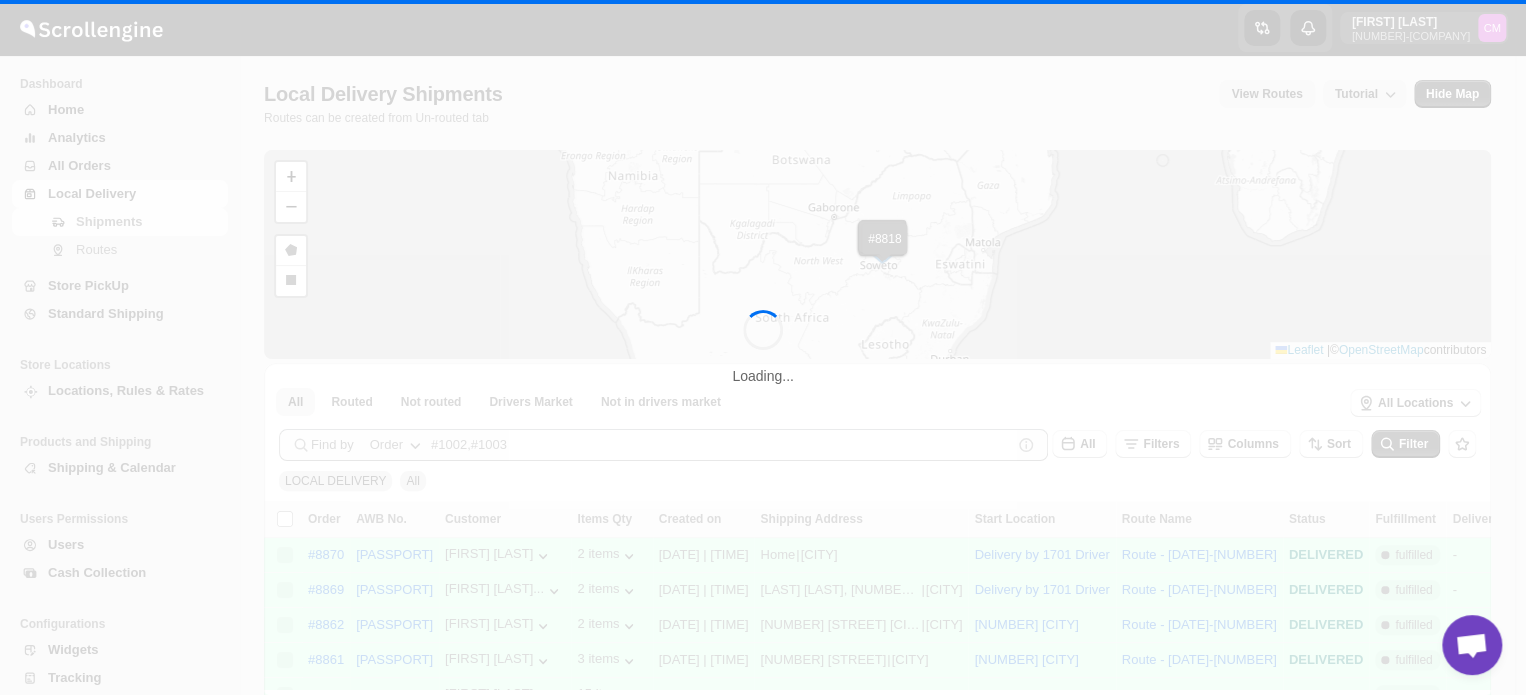 click on "Loading..." at bounding box center [763, 347] 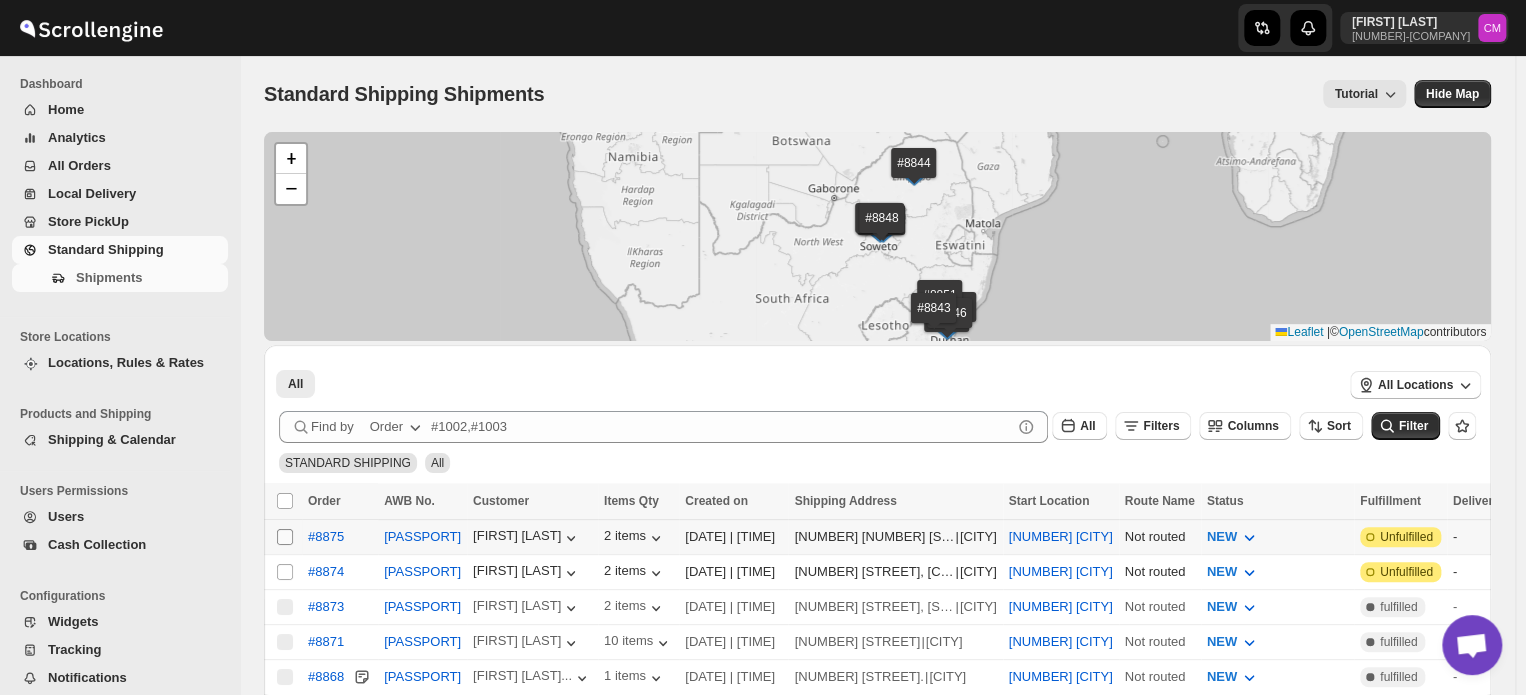 click on "Select shipment" at bounding box center (285, 537) 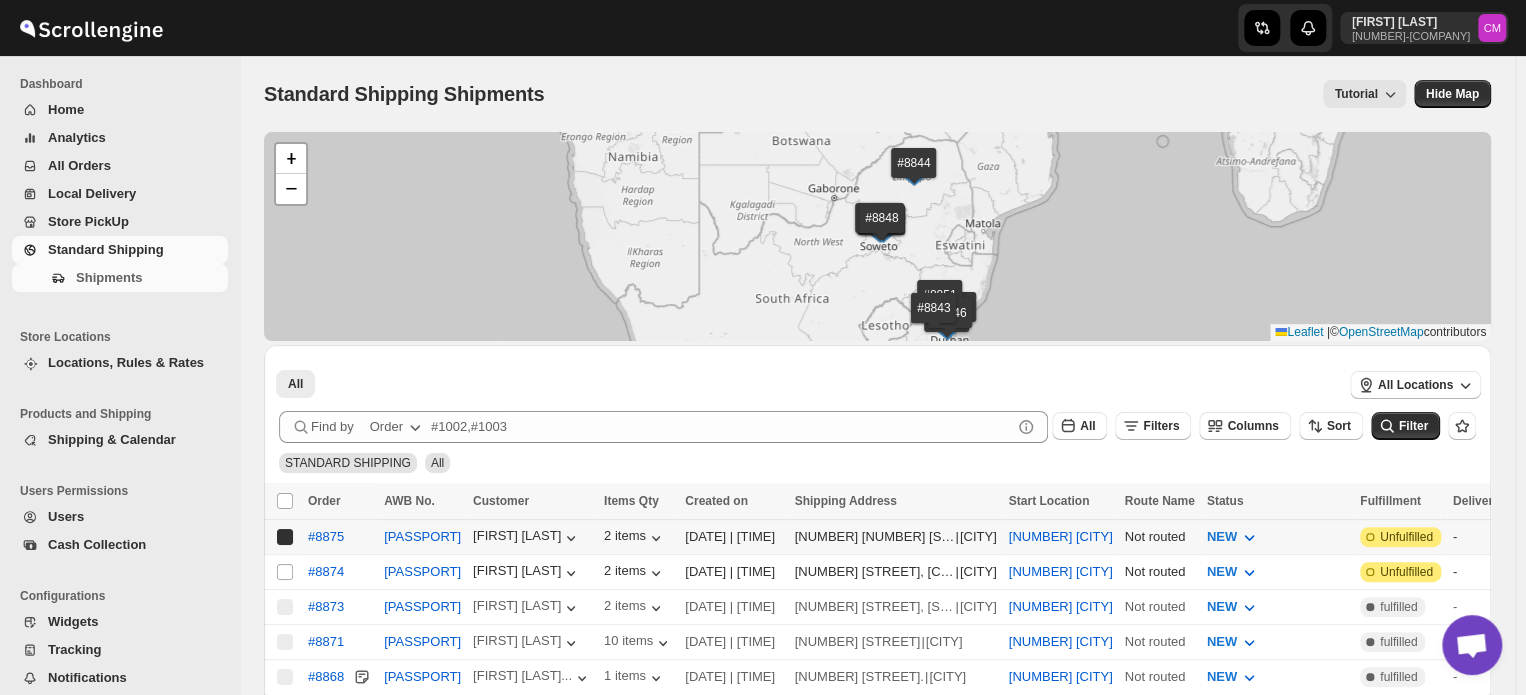 checkbox on "true" 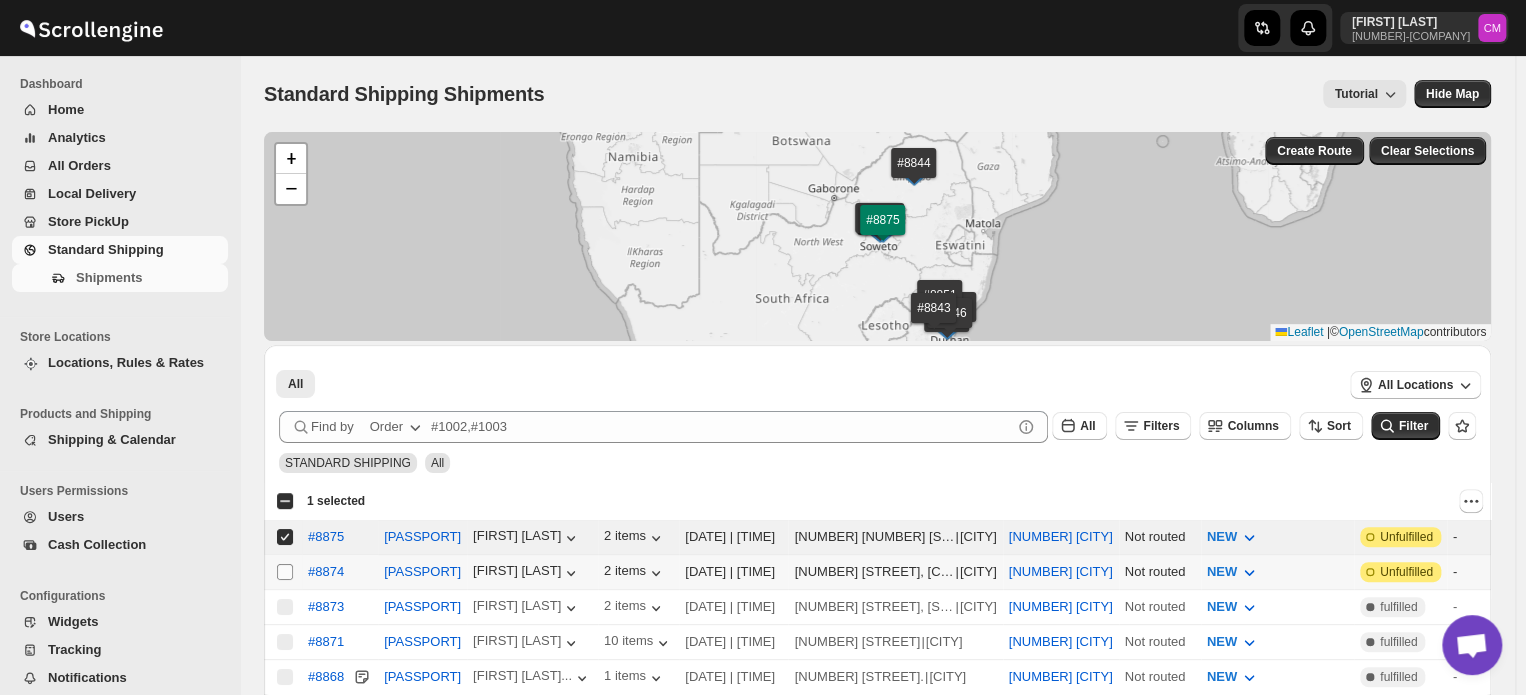 click on "Select shipment" at bounding box center [285, 572] 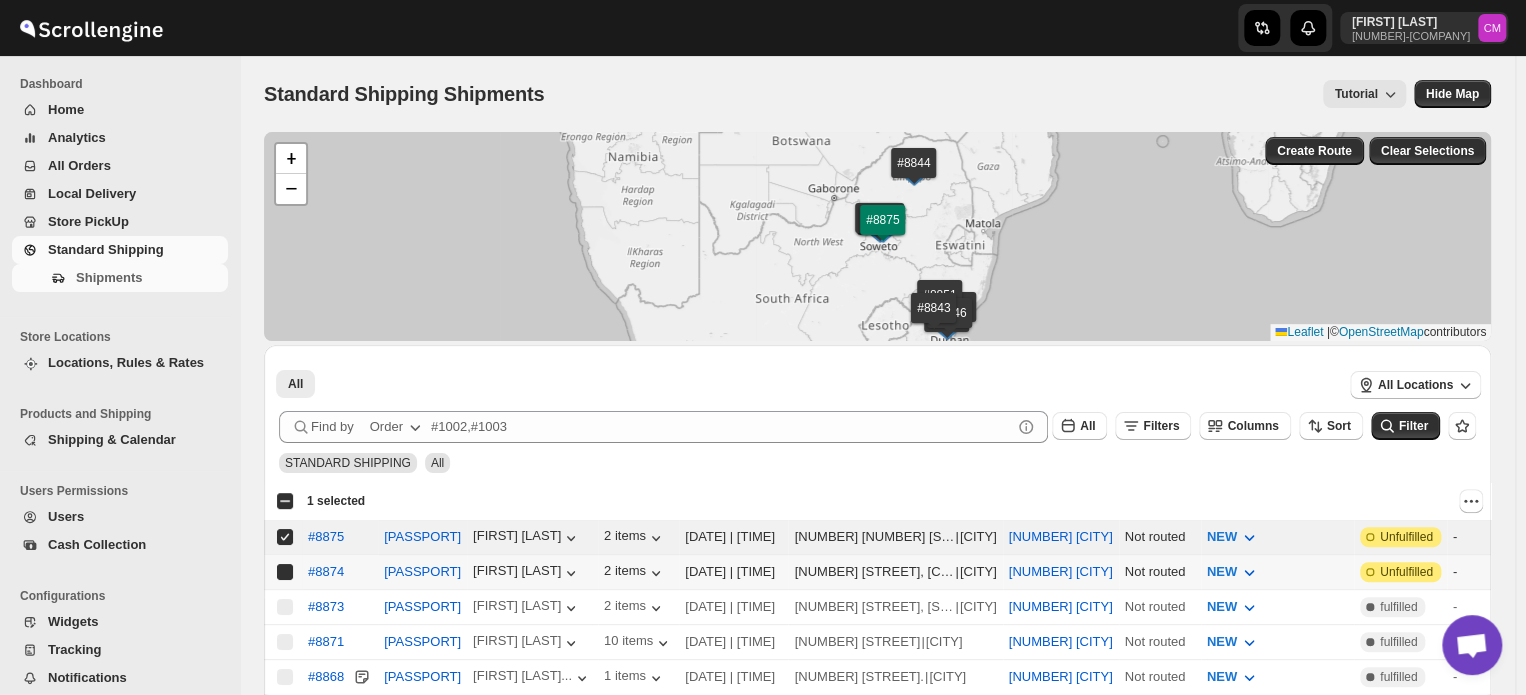 checkbox on "true" 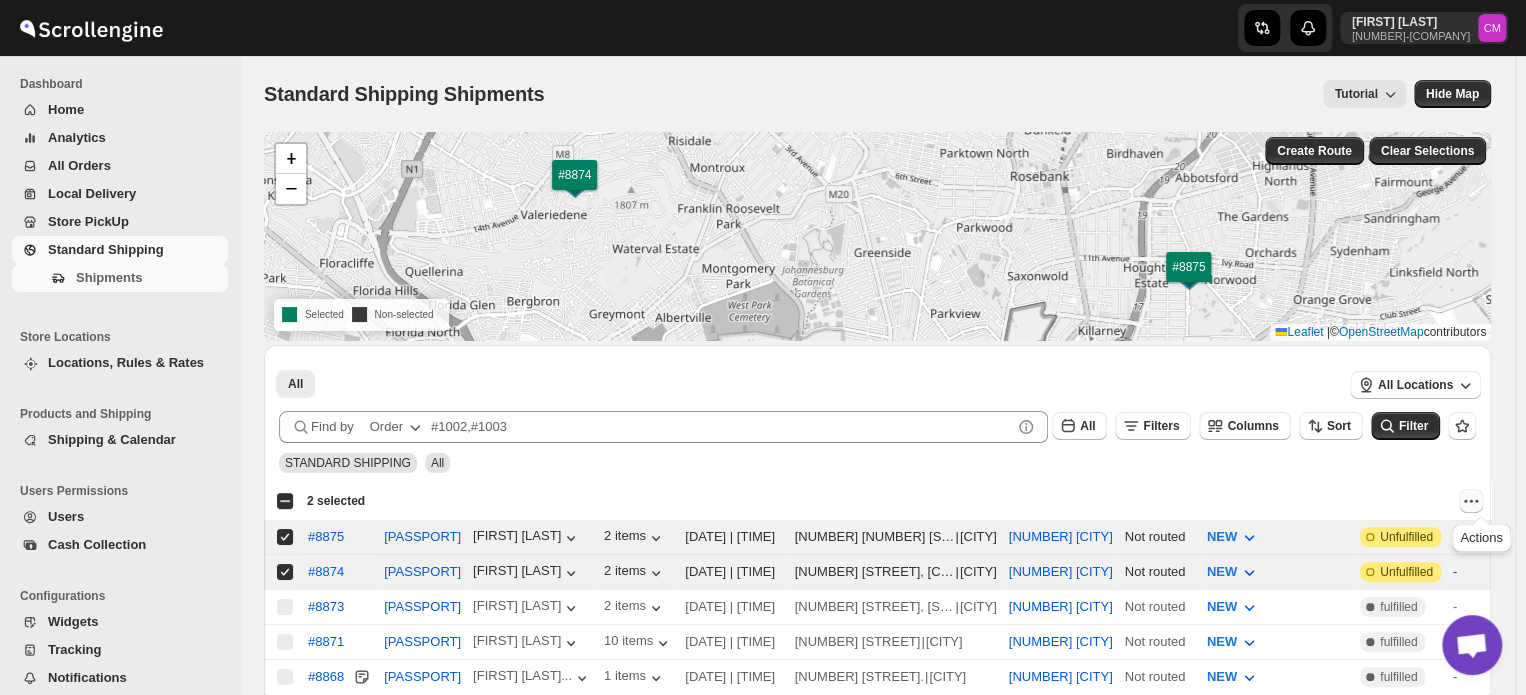 click 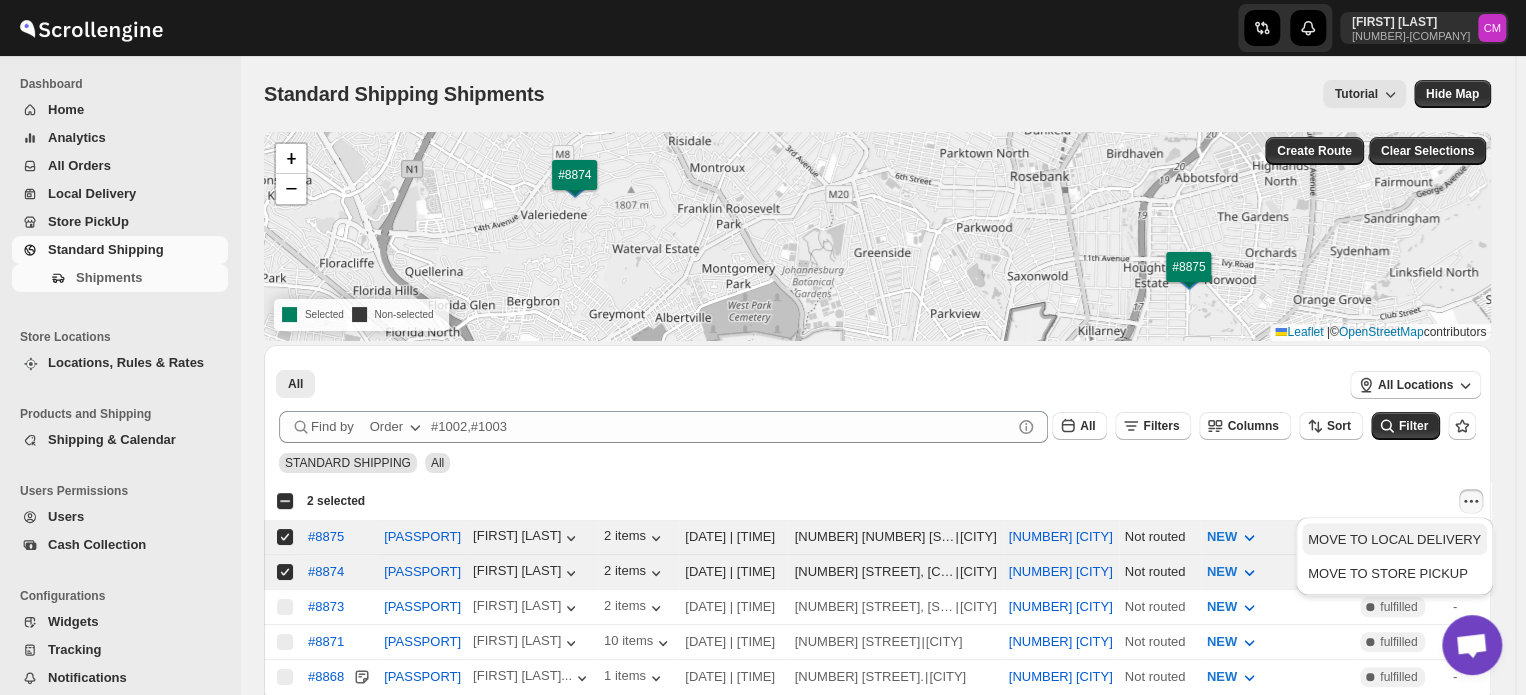 click on "MOVE TO LOCAL DELIVERY" at bounding box center [1394, 539] 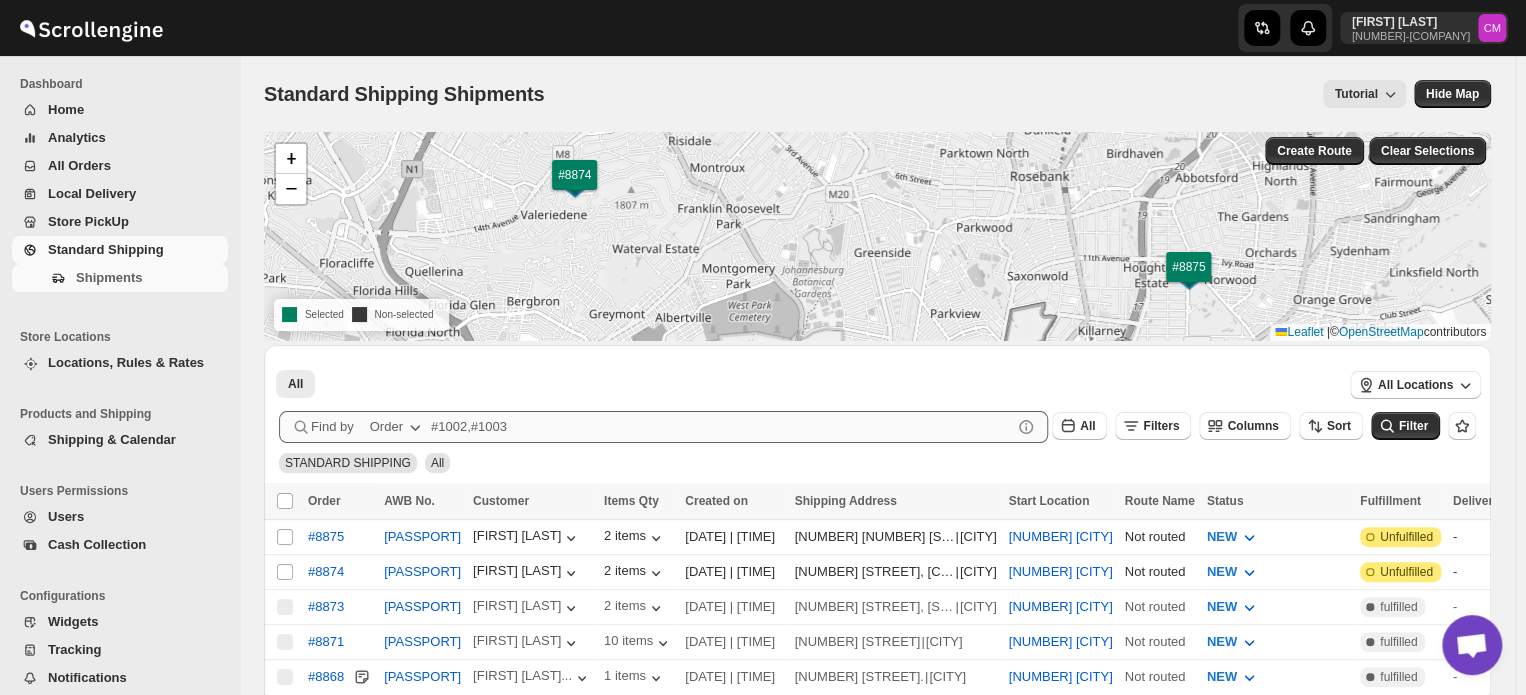 checkbox on "false" 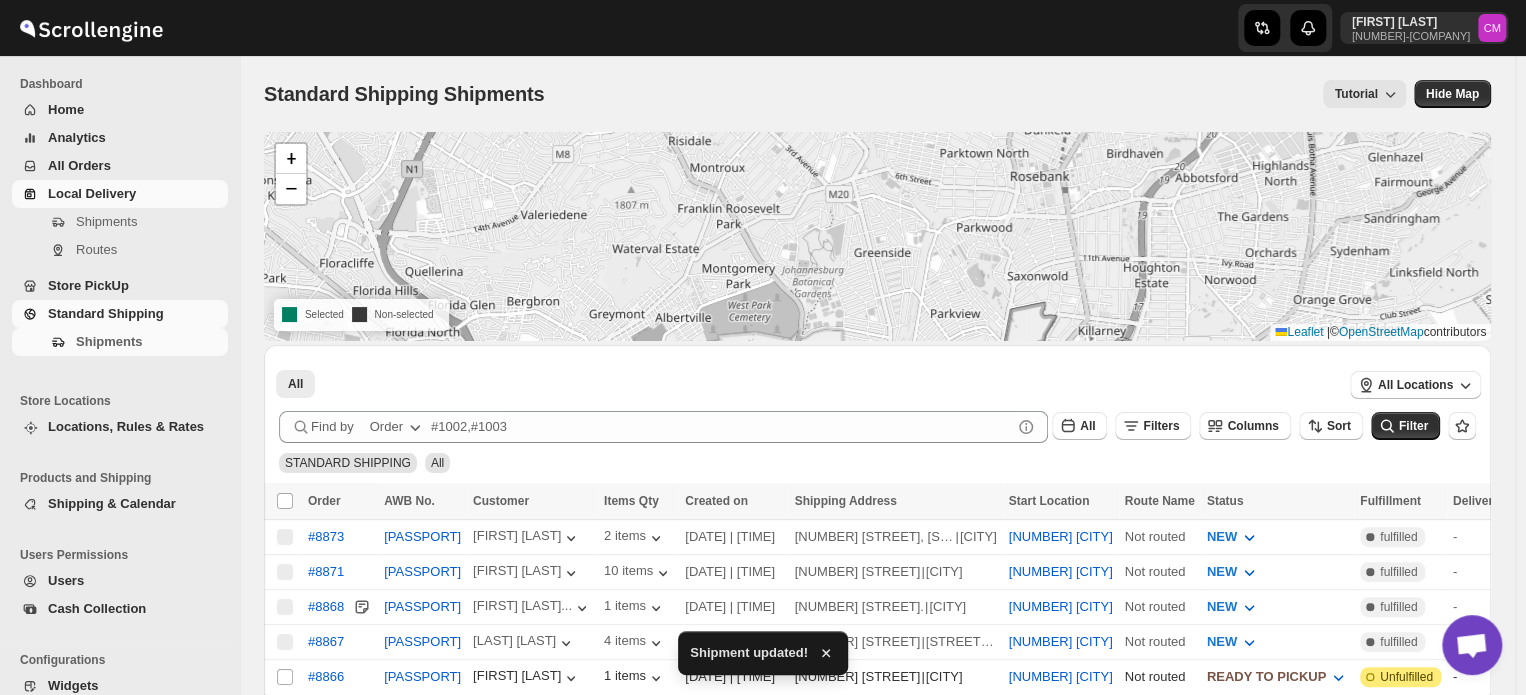 click on "Local Delivery" at bounding box center (92, 193) 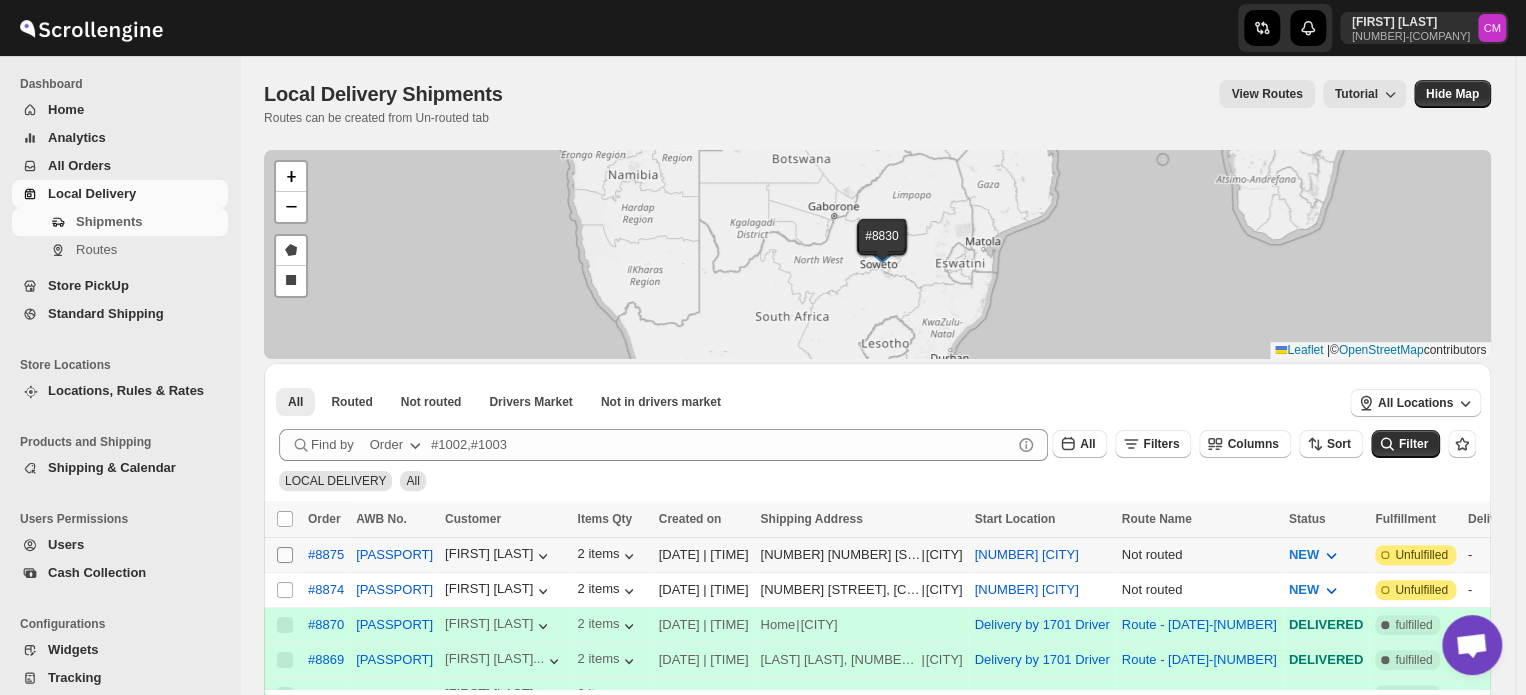 click on "Select shipment" at bounding box center [285, 555] 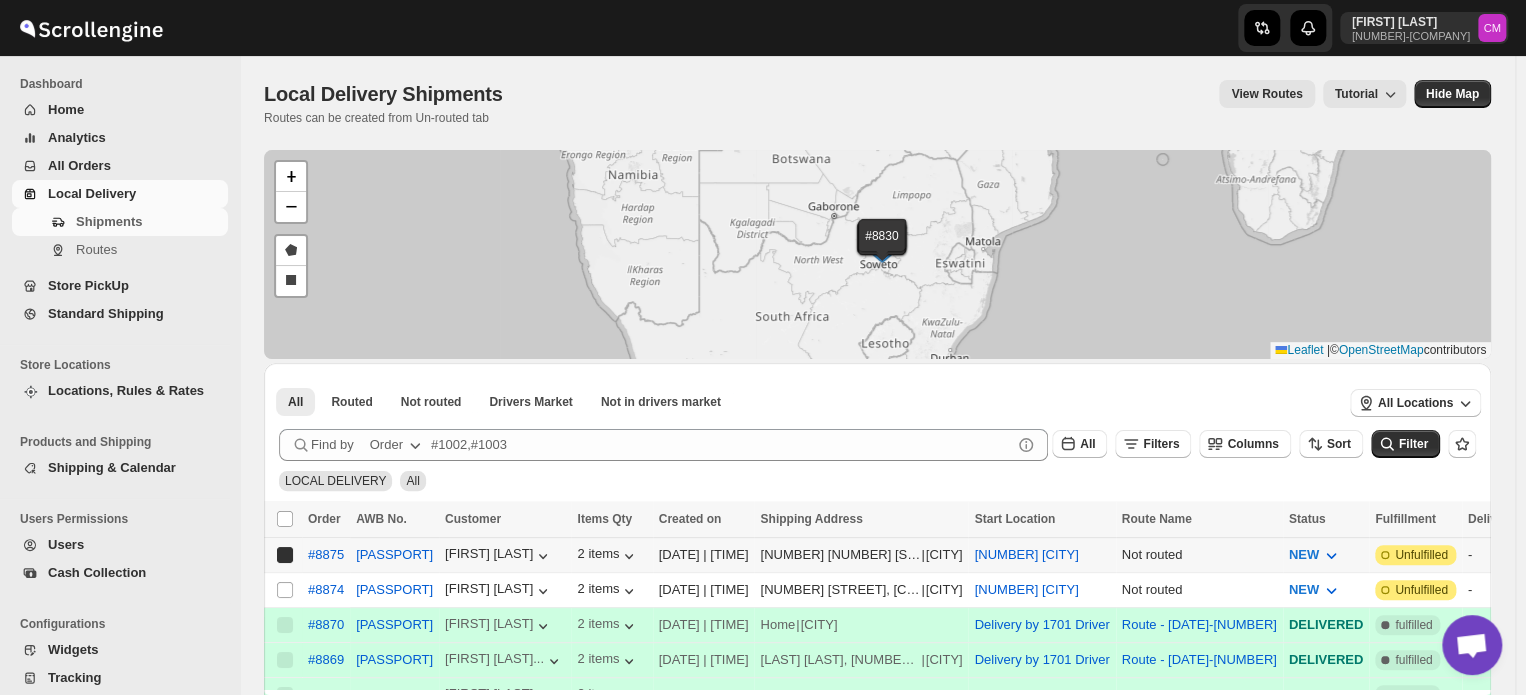 checkbox on "true" 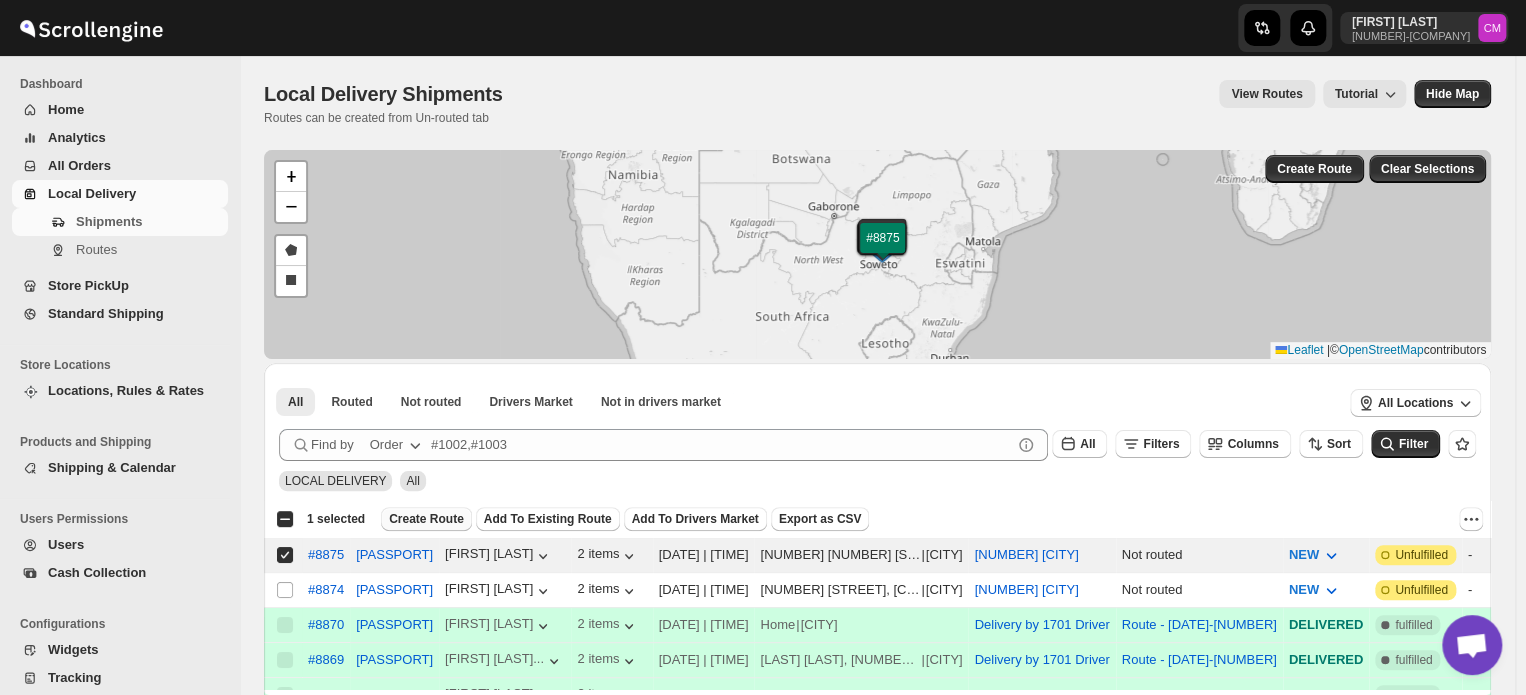 click on "Create Route" at bounding box center [426, 519] 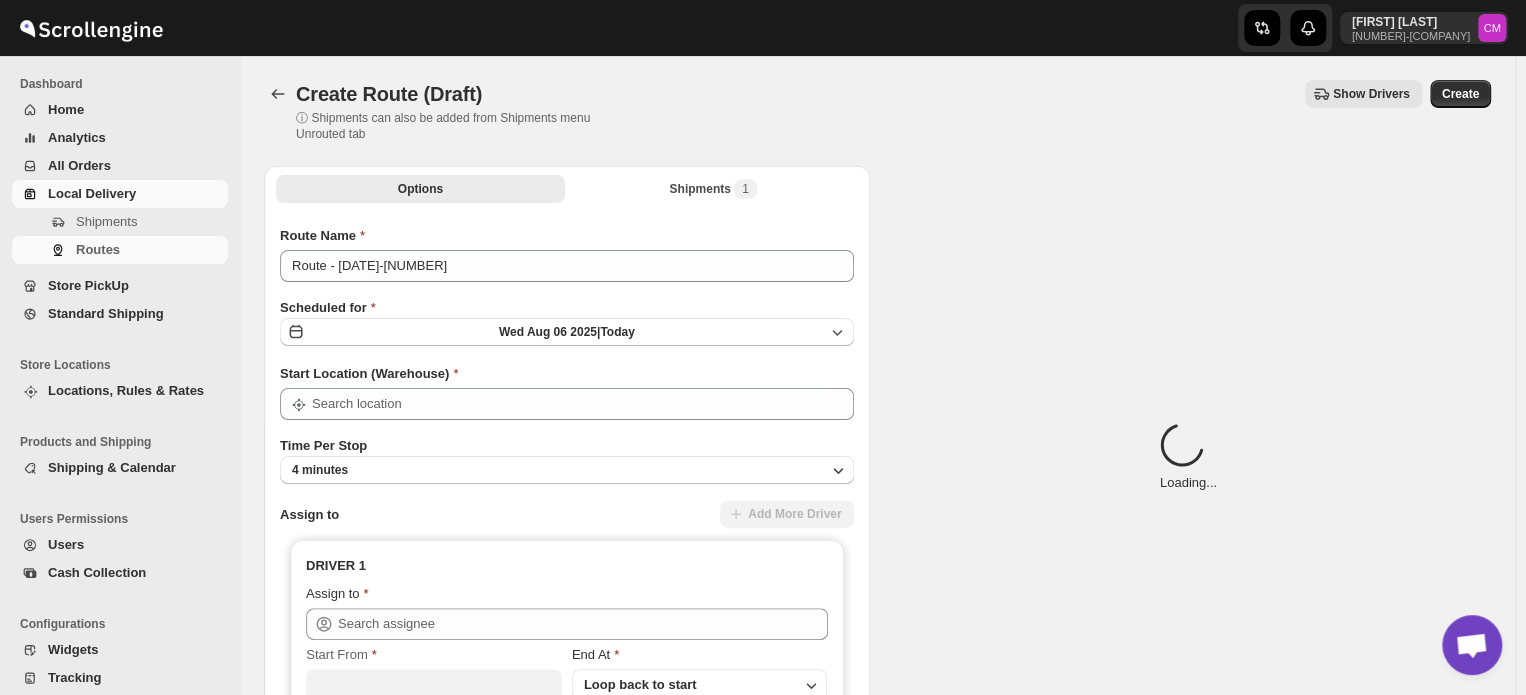 type on "[NUMBER] [CITY]" 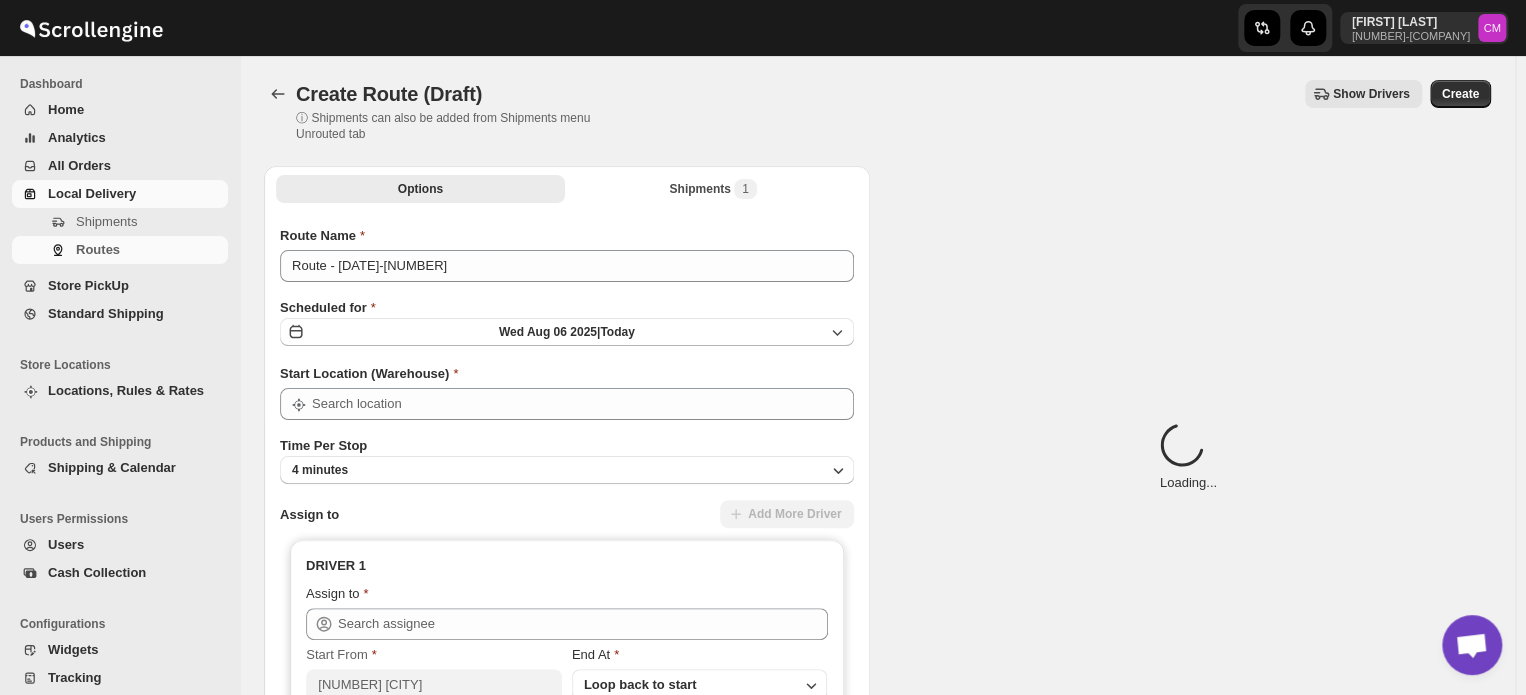 type on "[NUMBER] [CITY]" 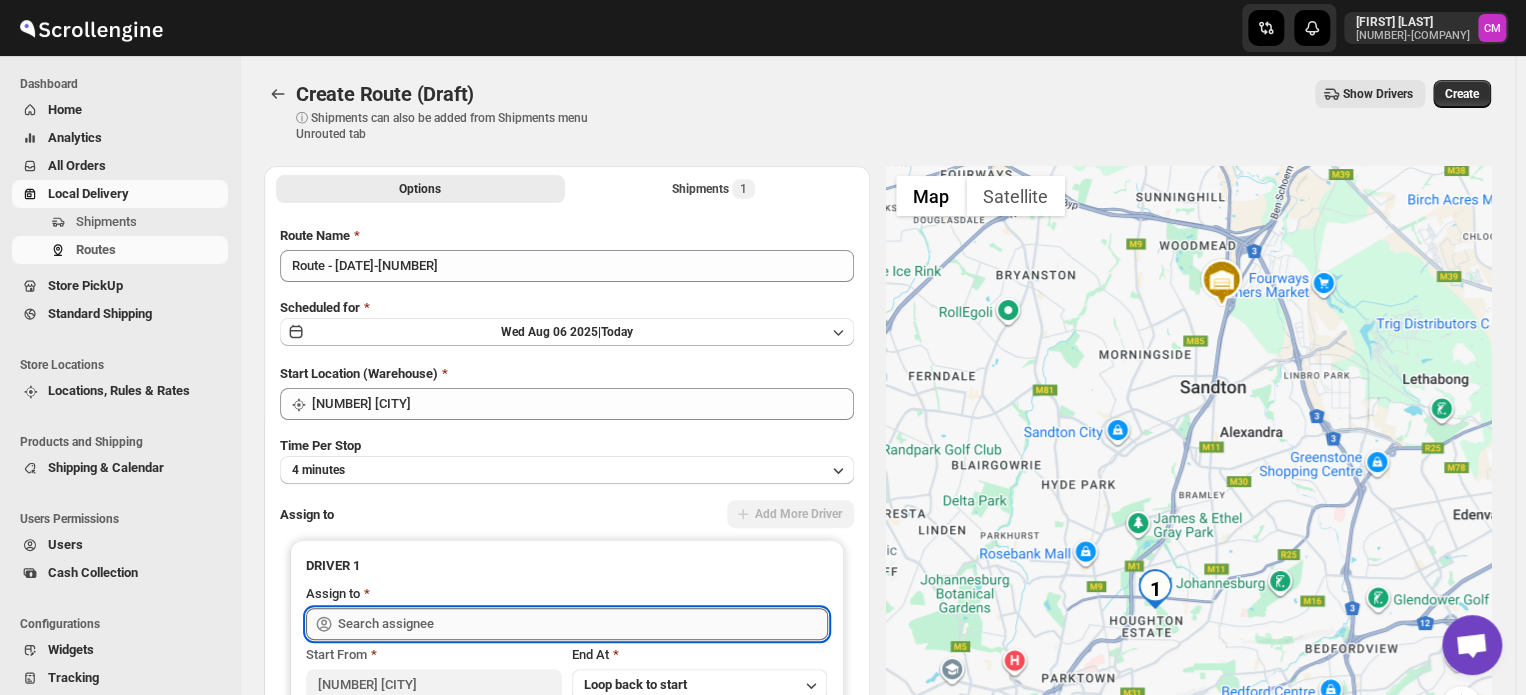 click at bounding box center (583, 624) 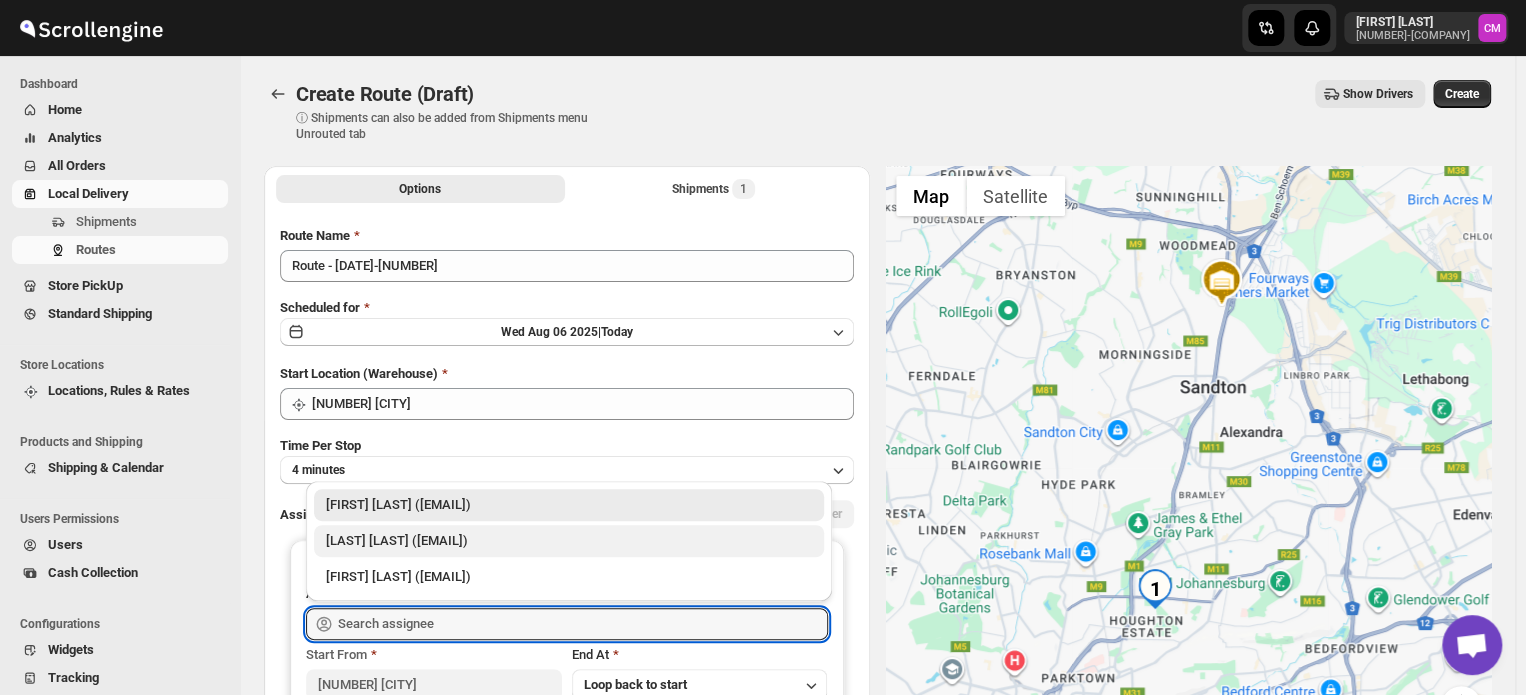 click on "[LAST] [LAST] ([EMAIL])" at bounding box center [569, 541] 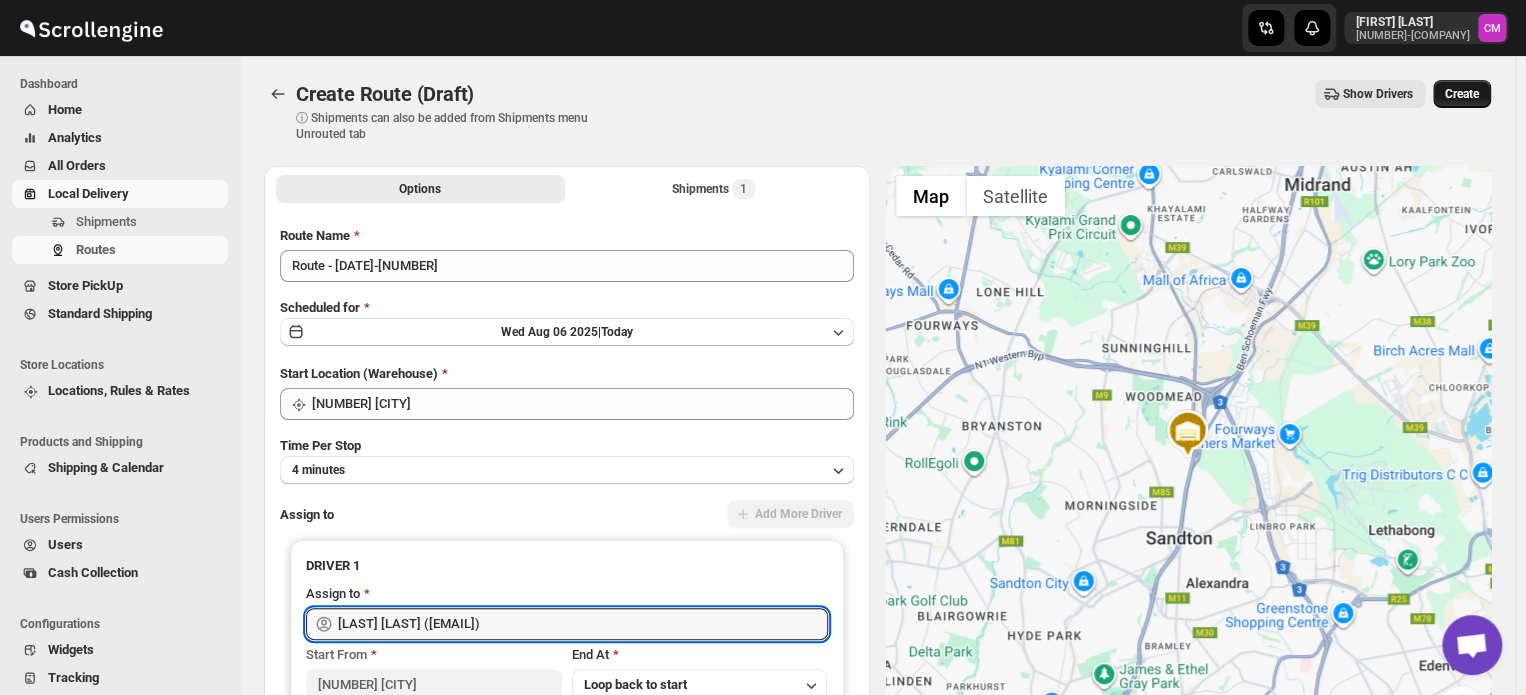 click on "Create" at bounding box center [1462, 94] 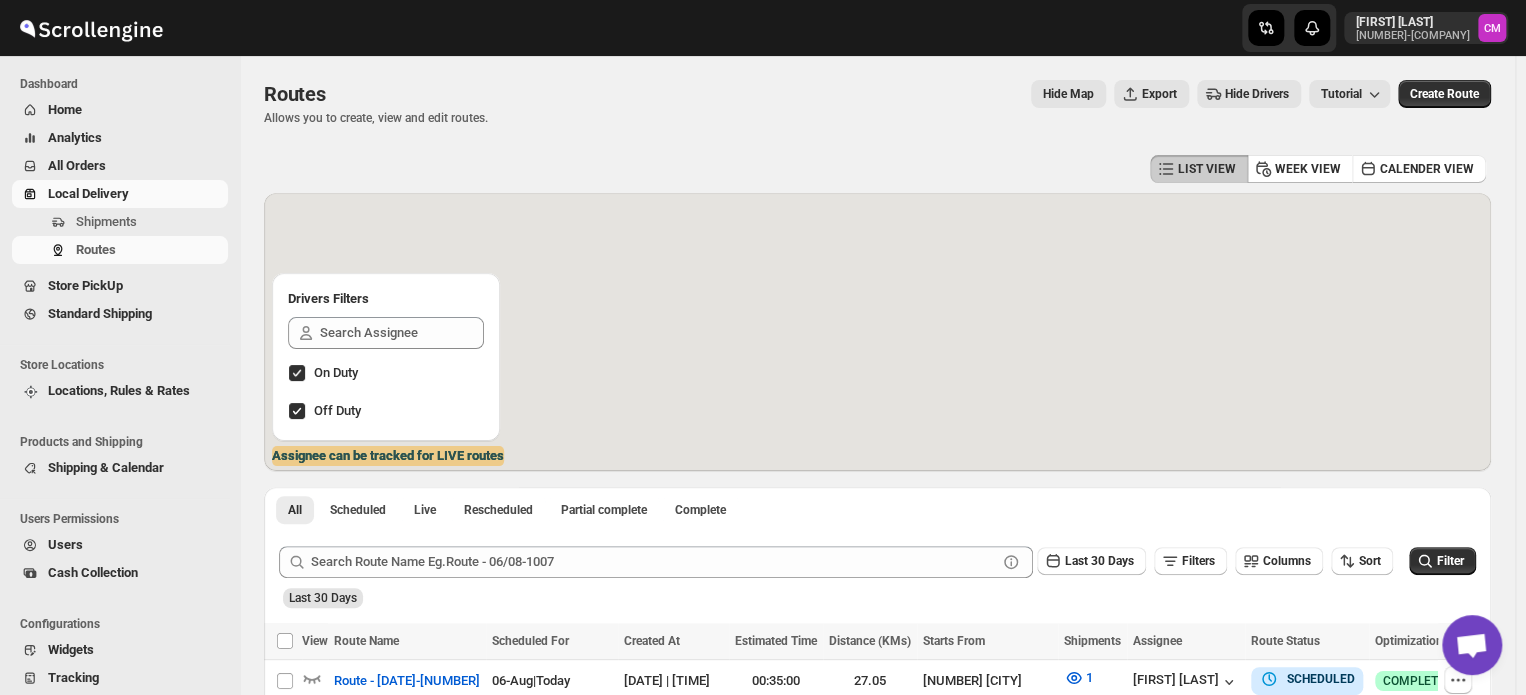 click on "Local Delivery" at bounding box center (88, 193) 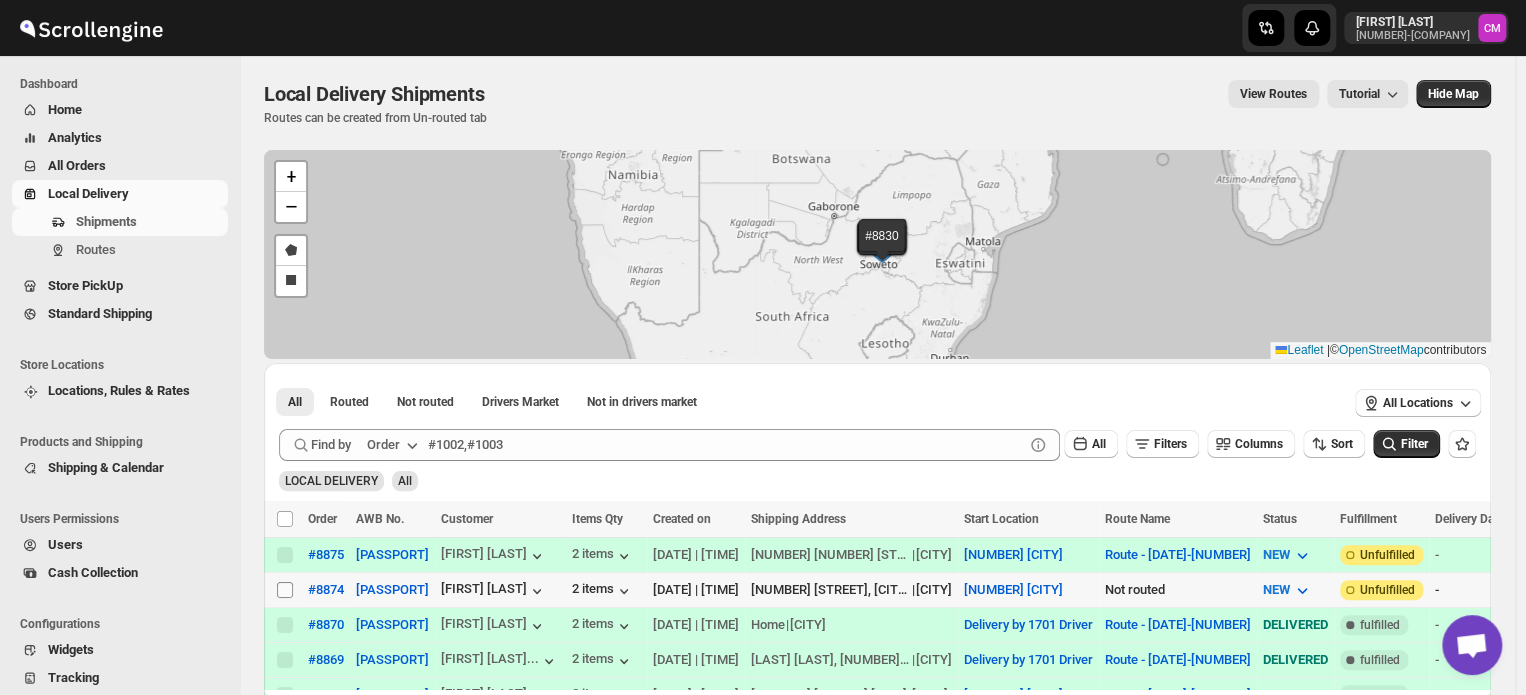 click on "Select shipment" at bounding box center (285, 590) 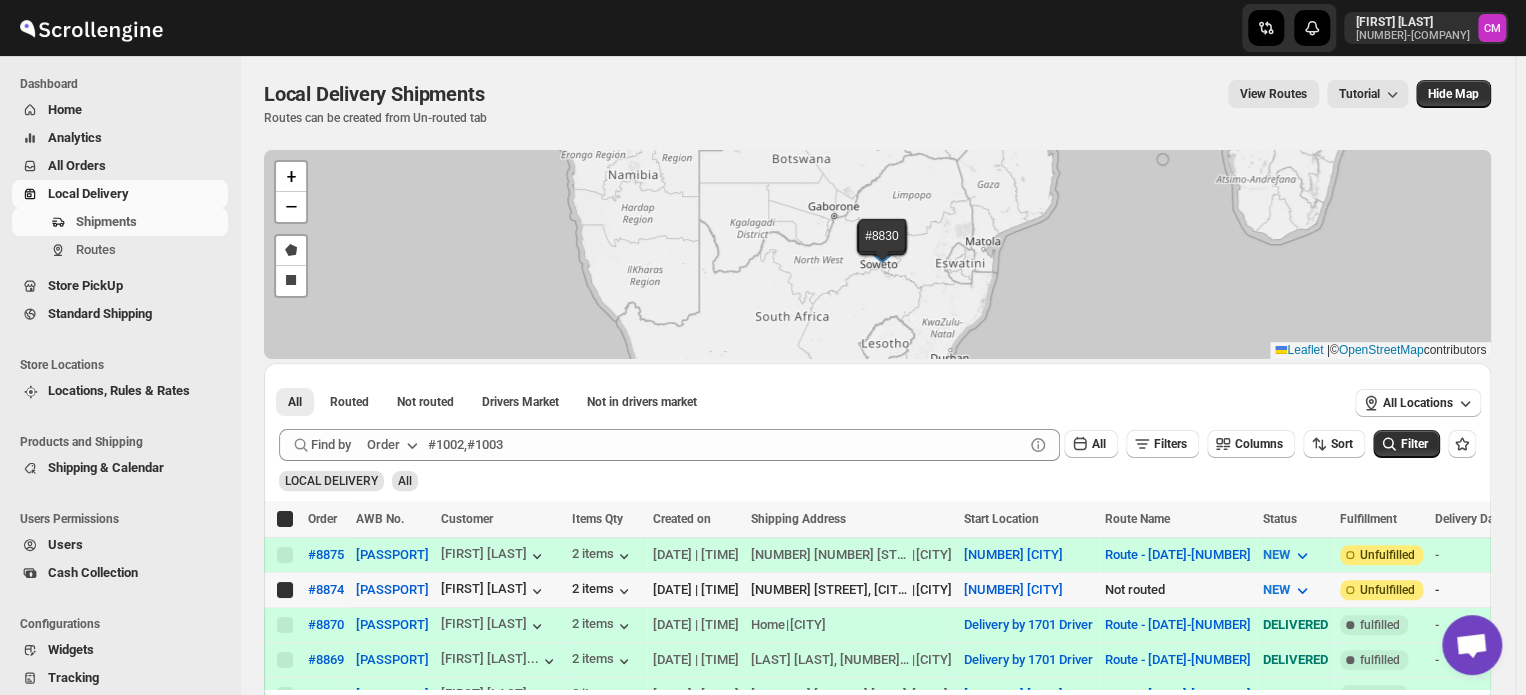 checkbox on "true" 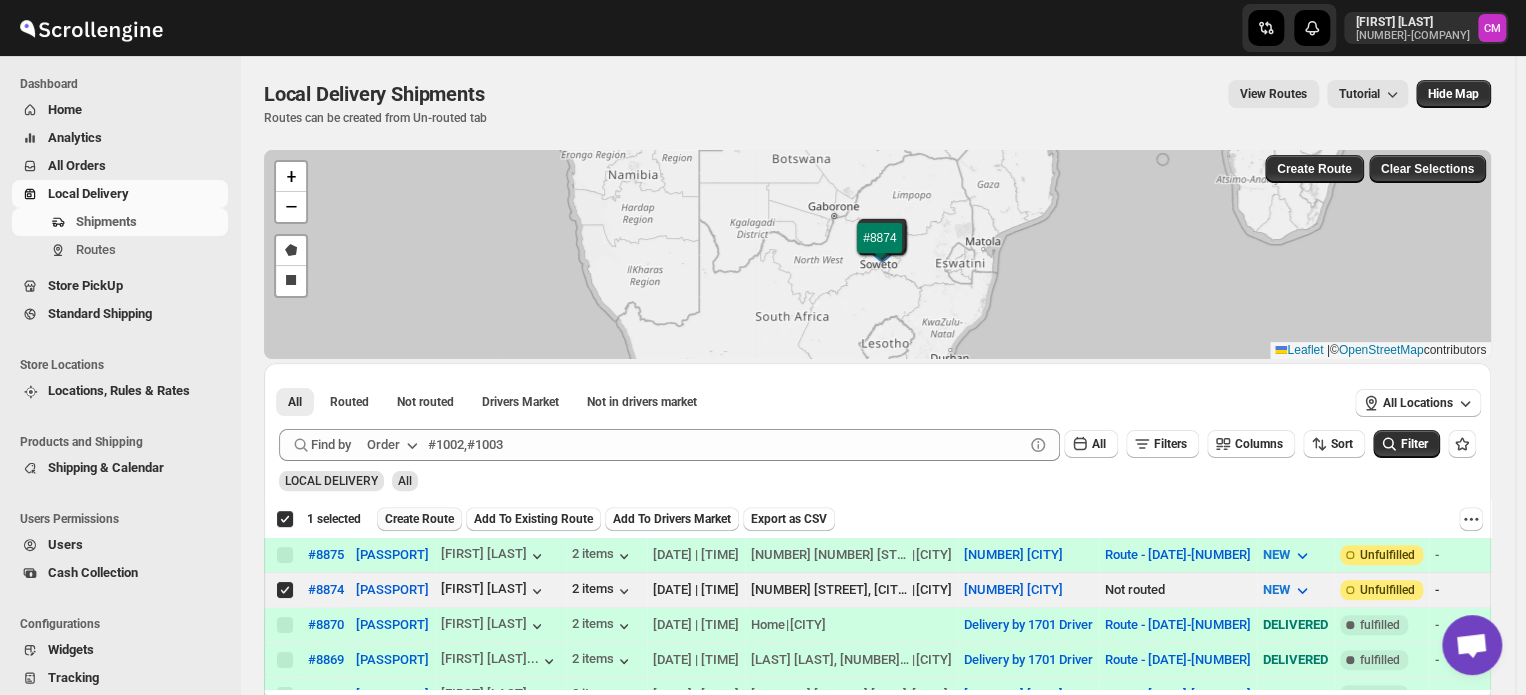click on "Create Route" at bounding box center (419, 519) 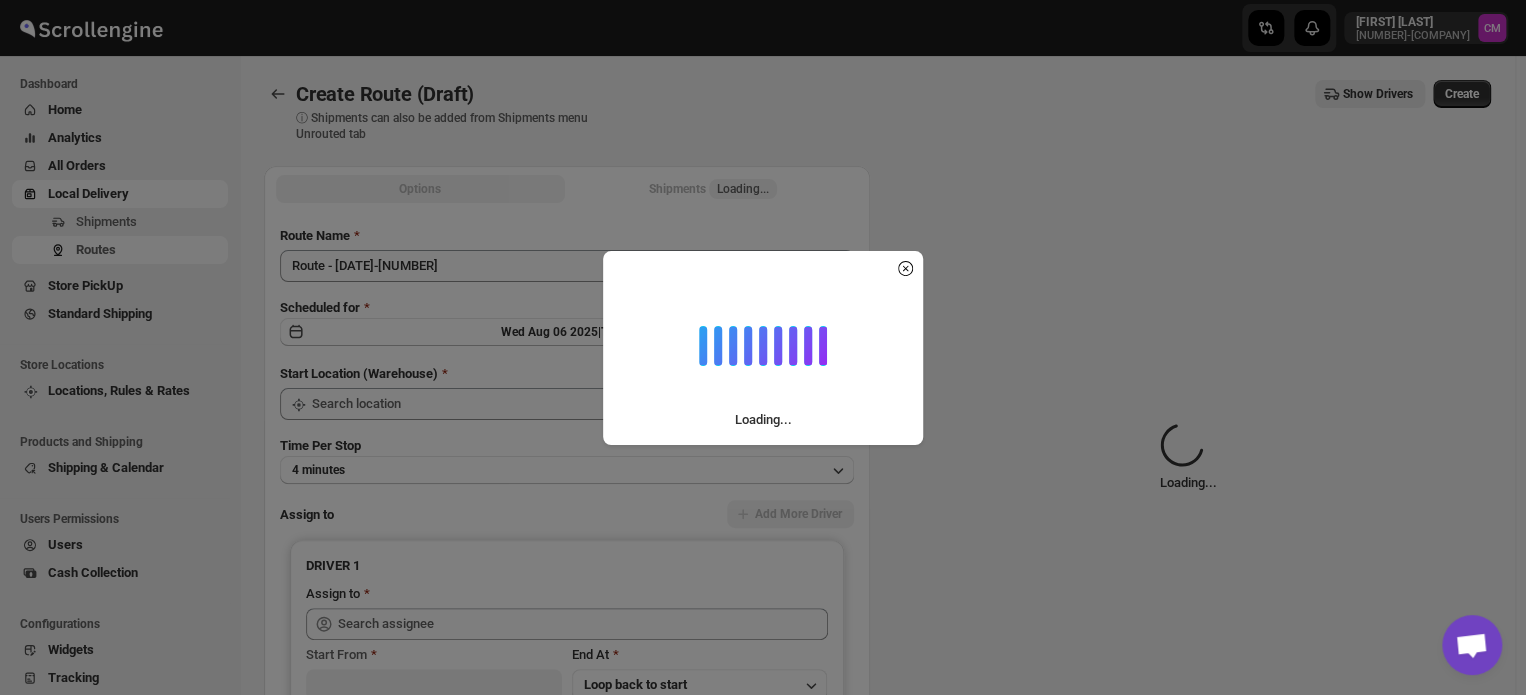 type on "[NUMBER] [CITY]" 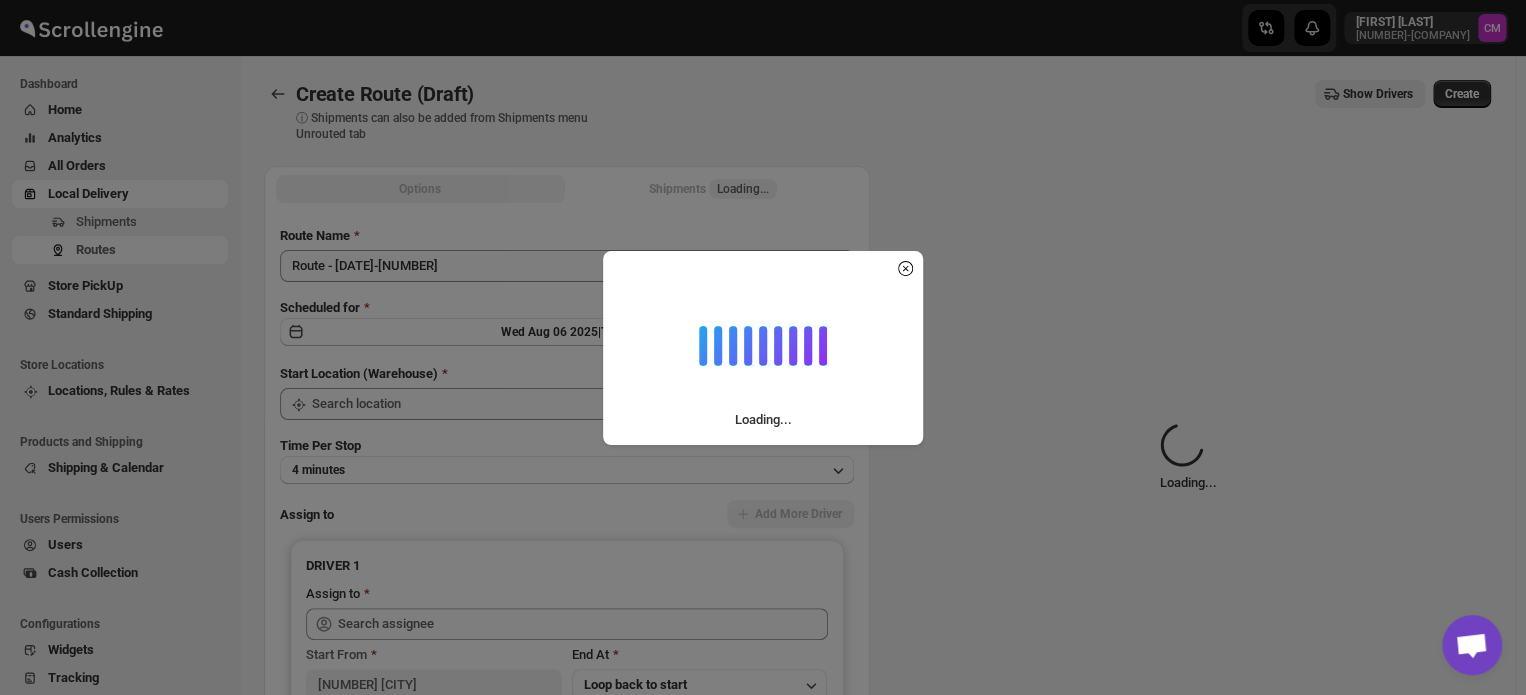type on "[NUMBER] [CITY]" 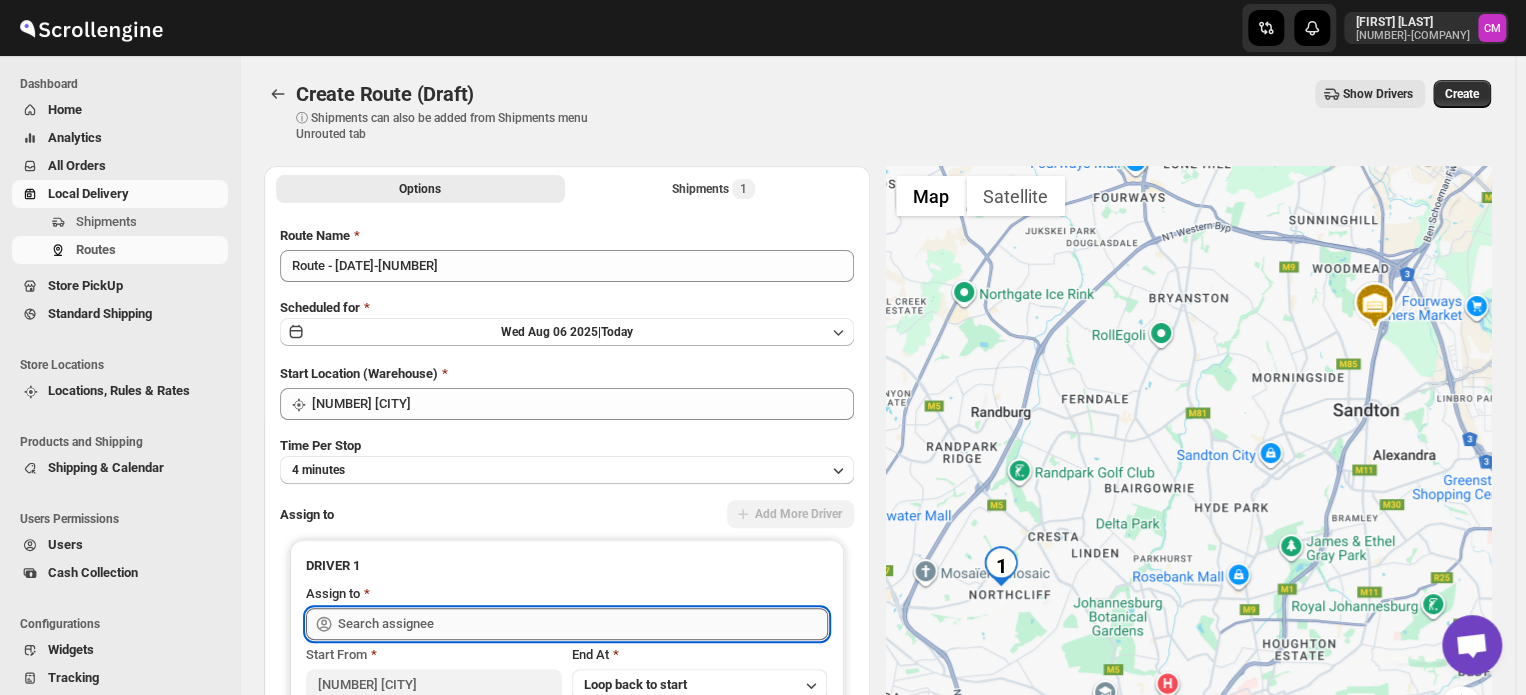 click at bounding box center (583, 624) 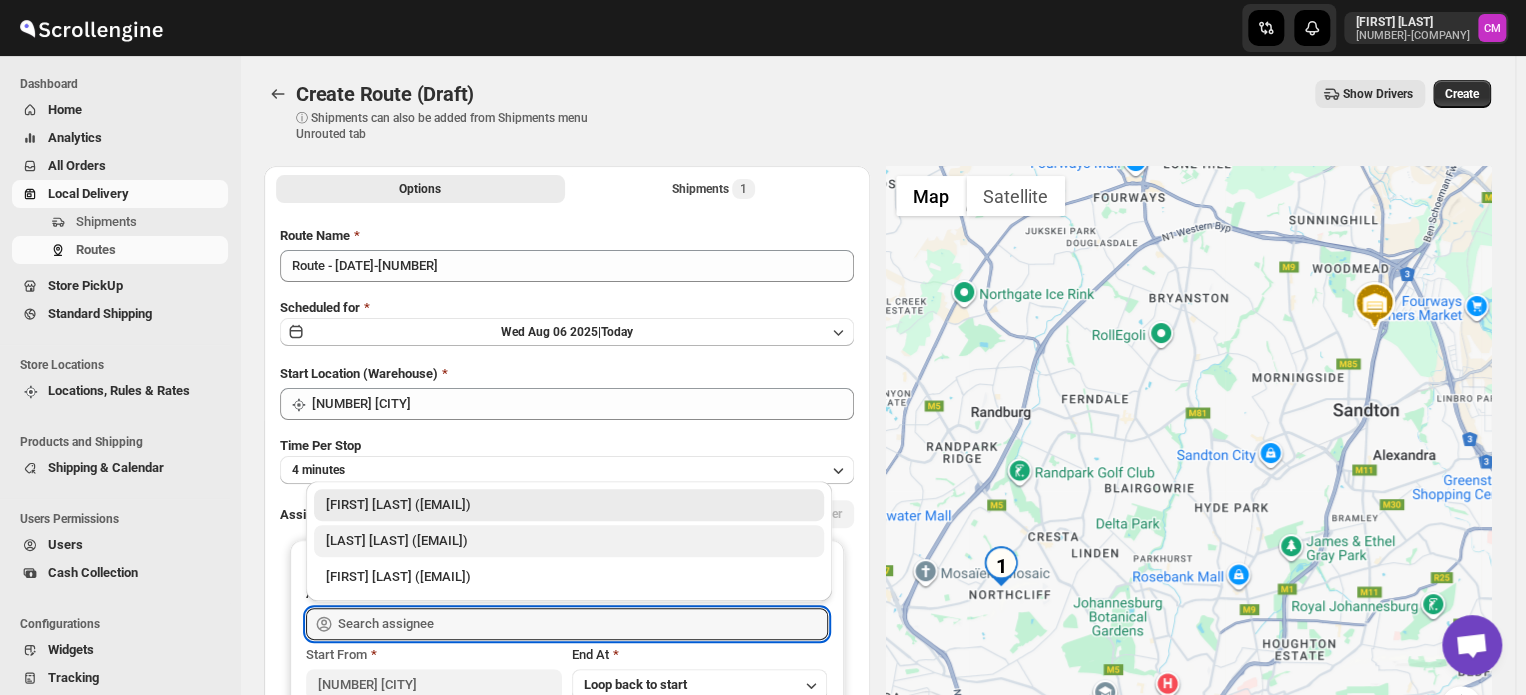 click on "[LAST] [LAST] ([EMAIL])" at bounding box center [569, 541] 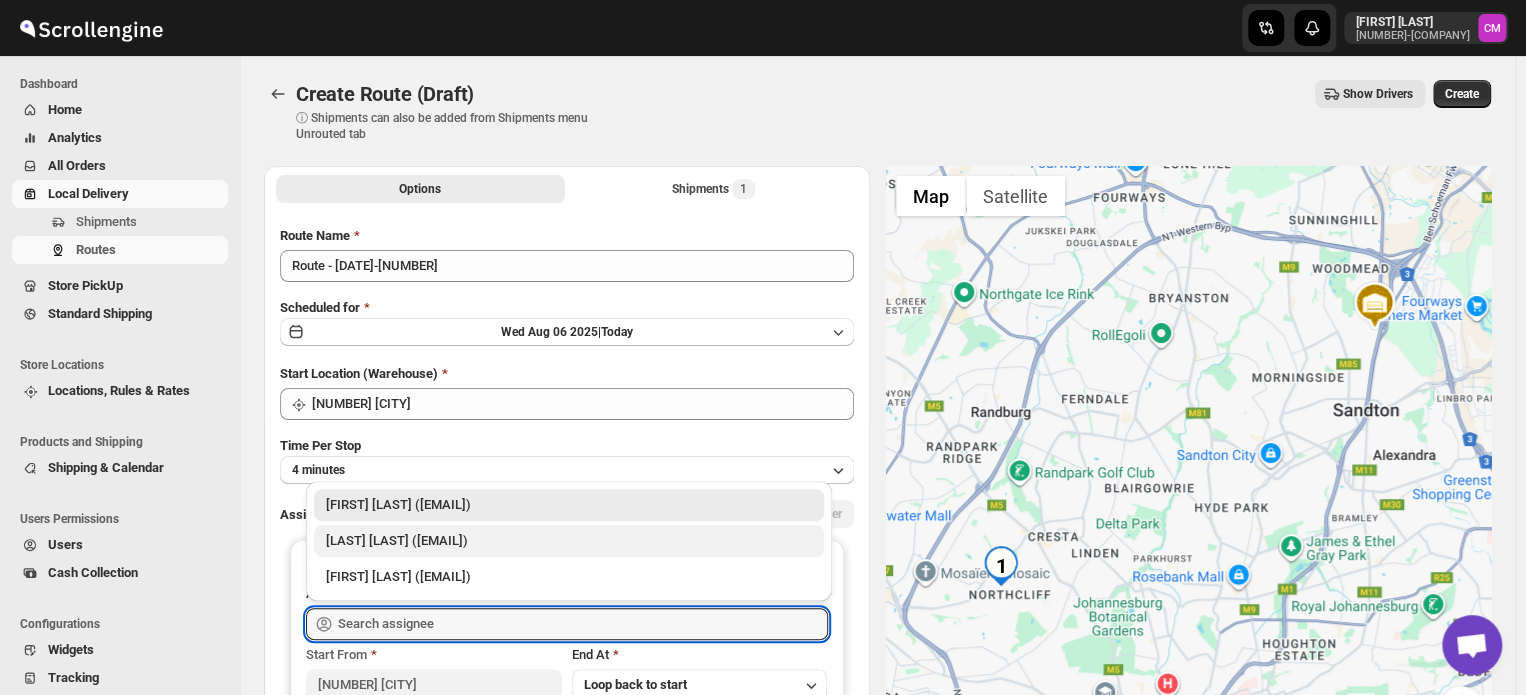 type on "[LAST] [LAST] ([EMAIL])" 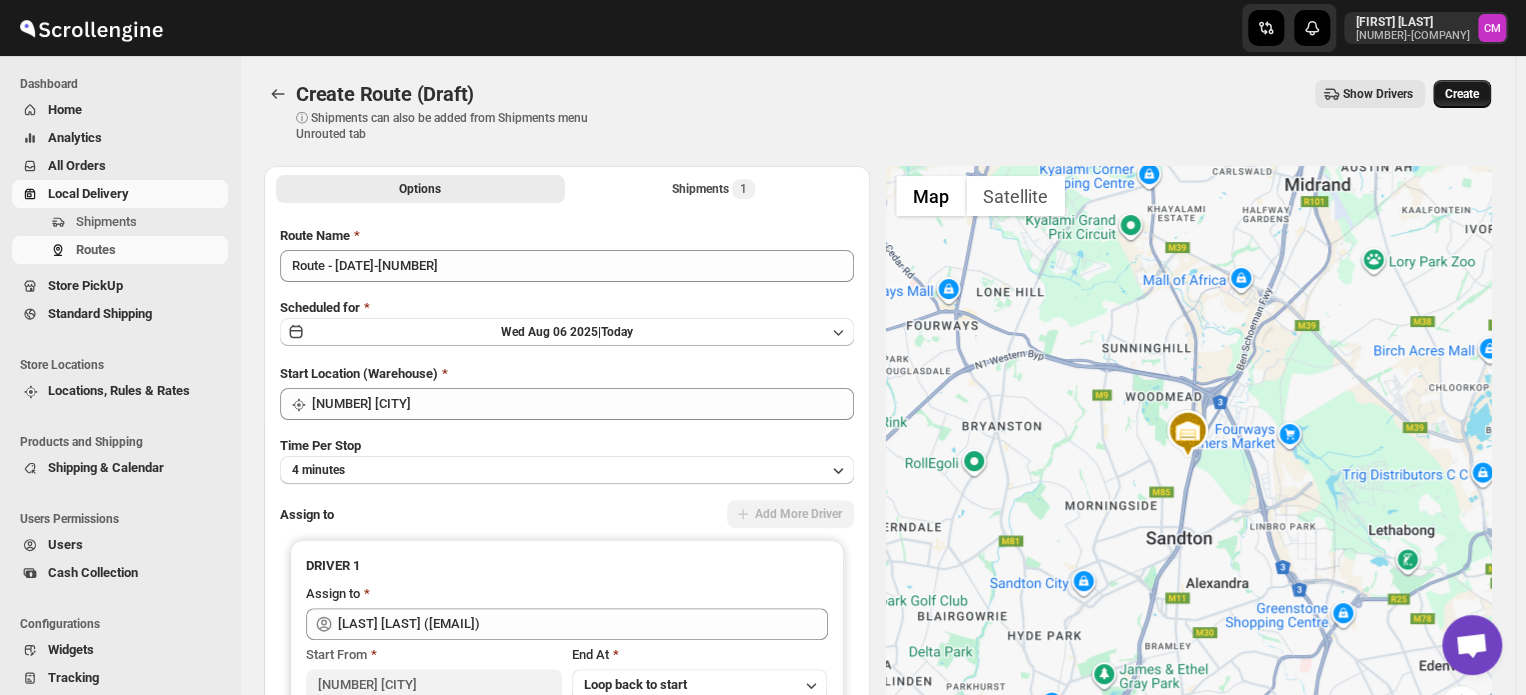 click on "Create" at bounding box center (1462, 94) 